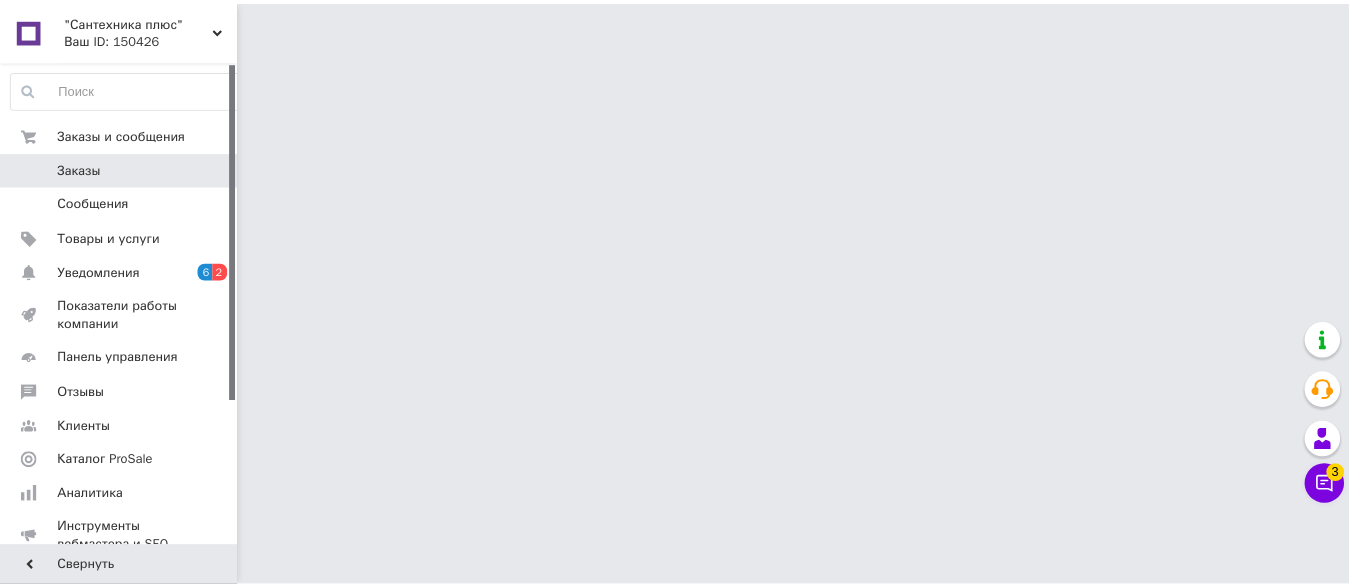 scroll, scrollTop: 0, scrollLeft: 0, axis: both 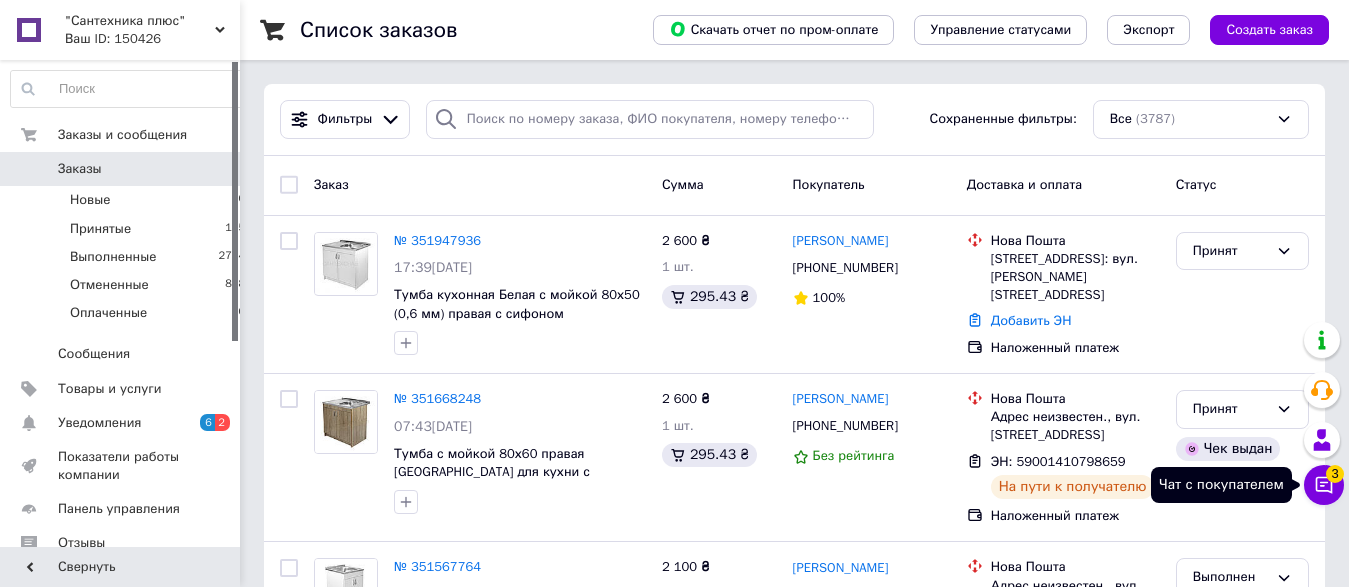 click 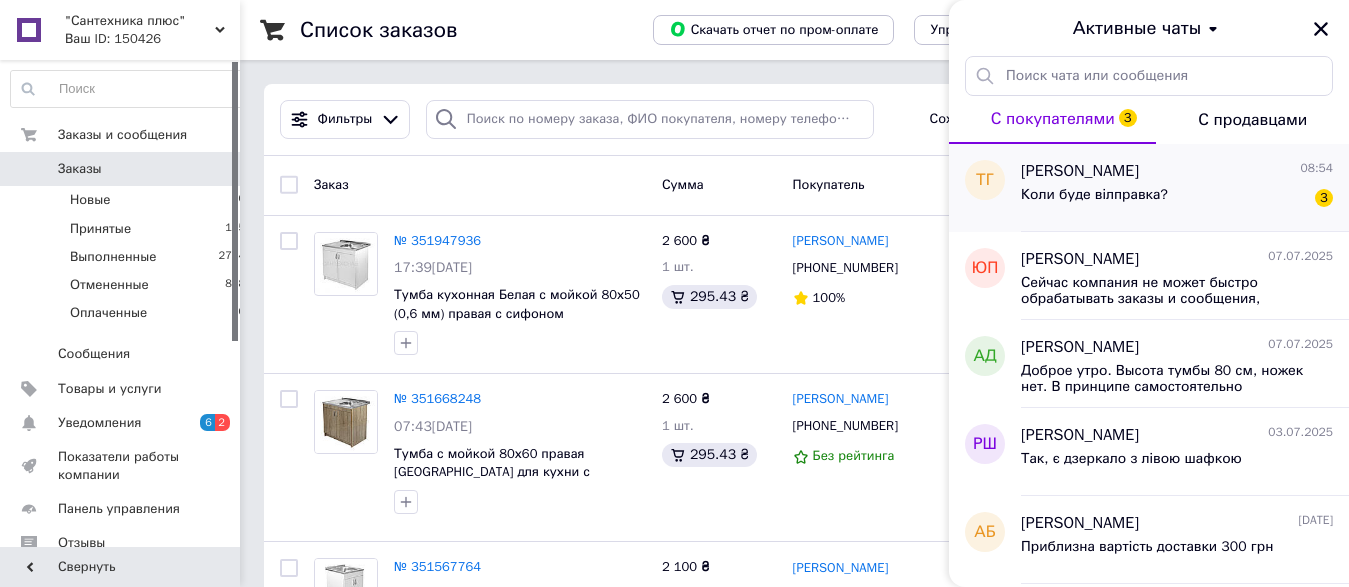 click on "Коли буде вілправка?" at bounding box center [1094, 201] 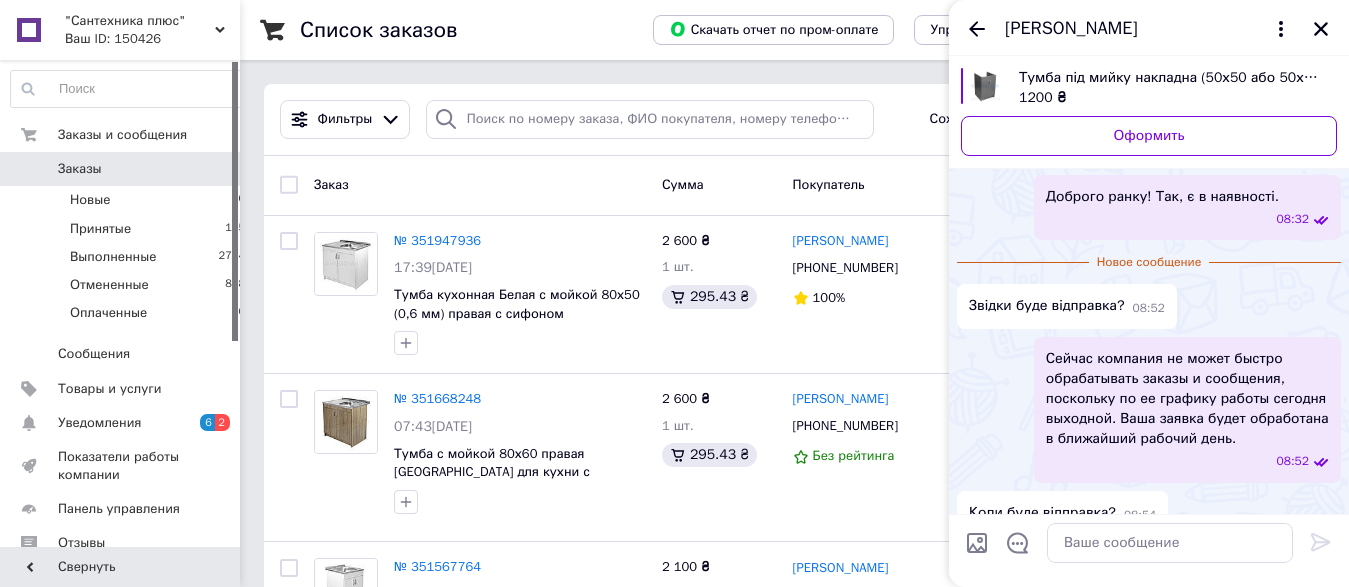 scroll, scrollTop: 361, scrollLeft: 0, axis: vertical 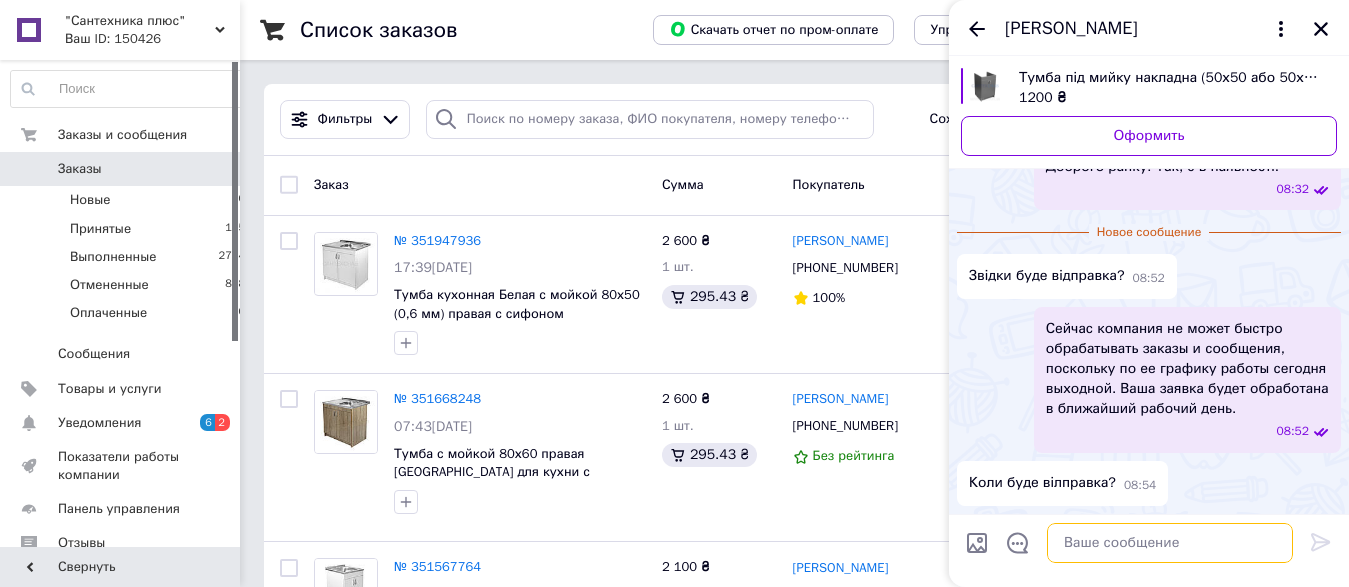 click at bounding box center [1170, 543] 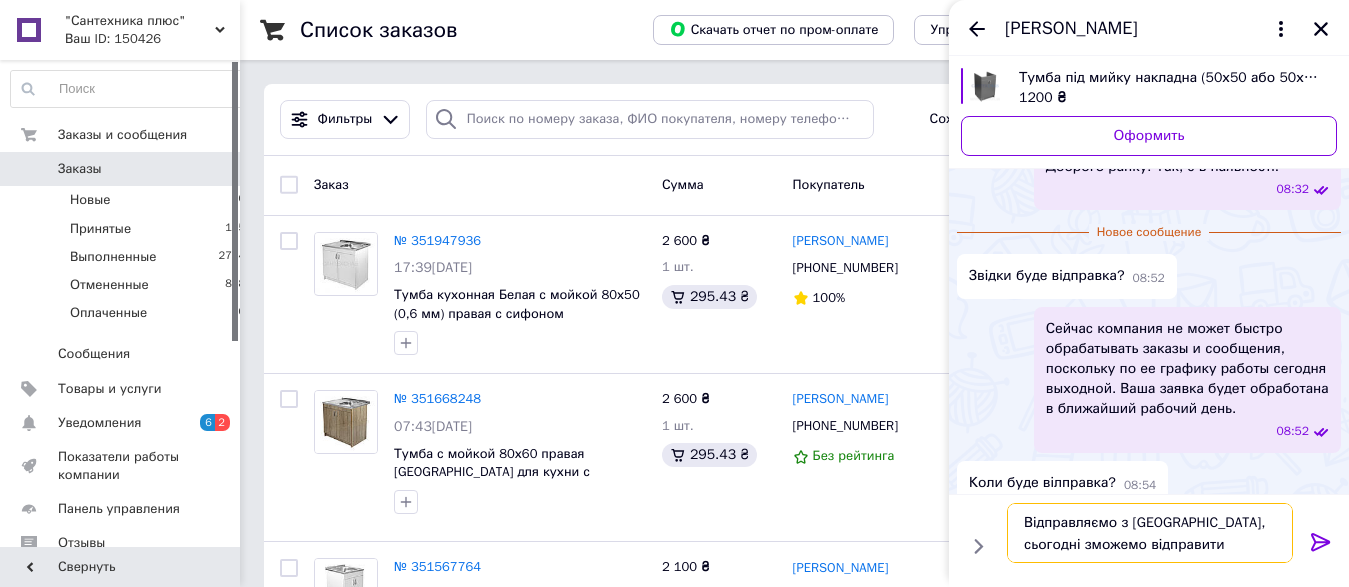 click on "Відправляємо з Києва, сьогодні зможемо відправити" at bounding box center (1150, 533) 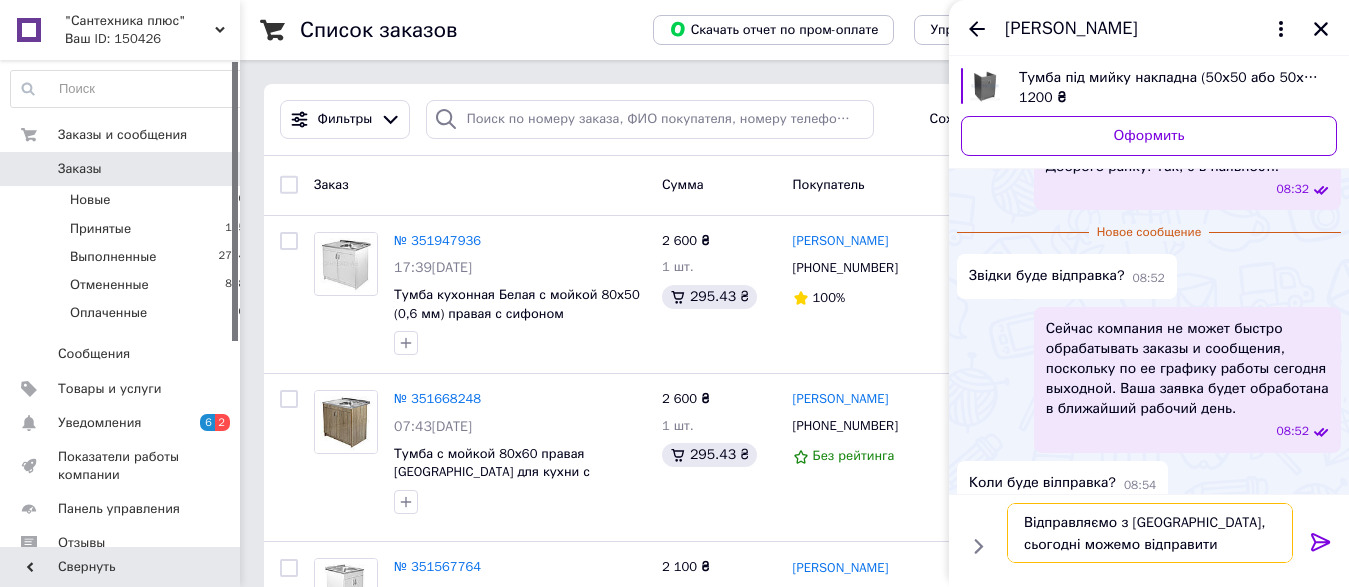 click on "Відправляємо з Києва, сьогодні можемо відправити" at bounding box center [1150, 533] 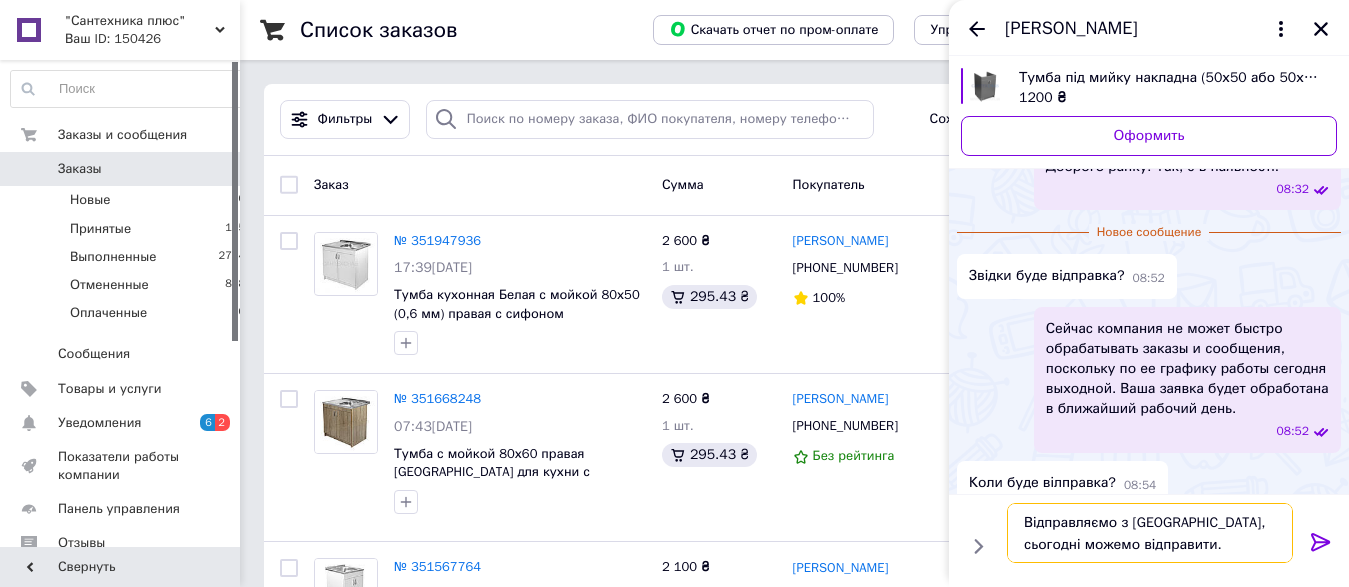 type 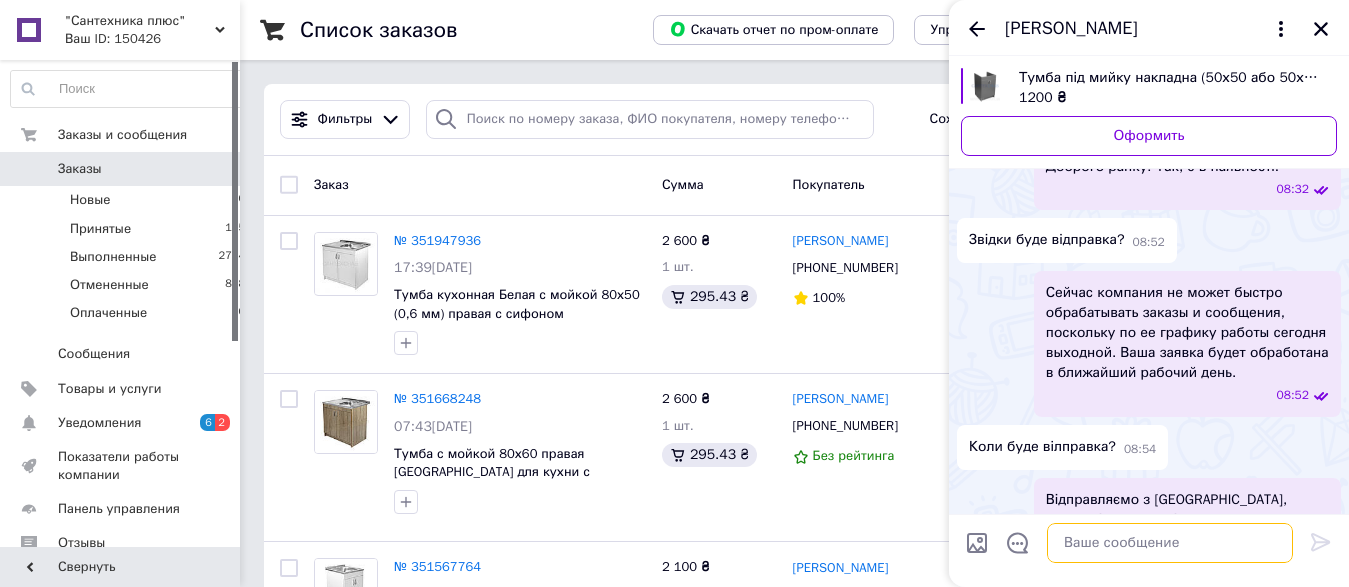 scroll, scrollTop: 418, scrollLeft: 0, axis: vertical 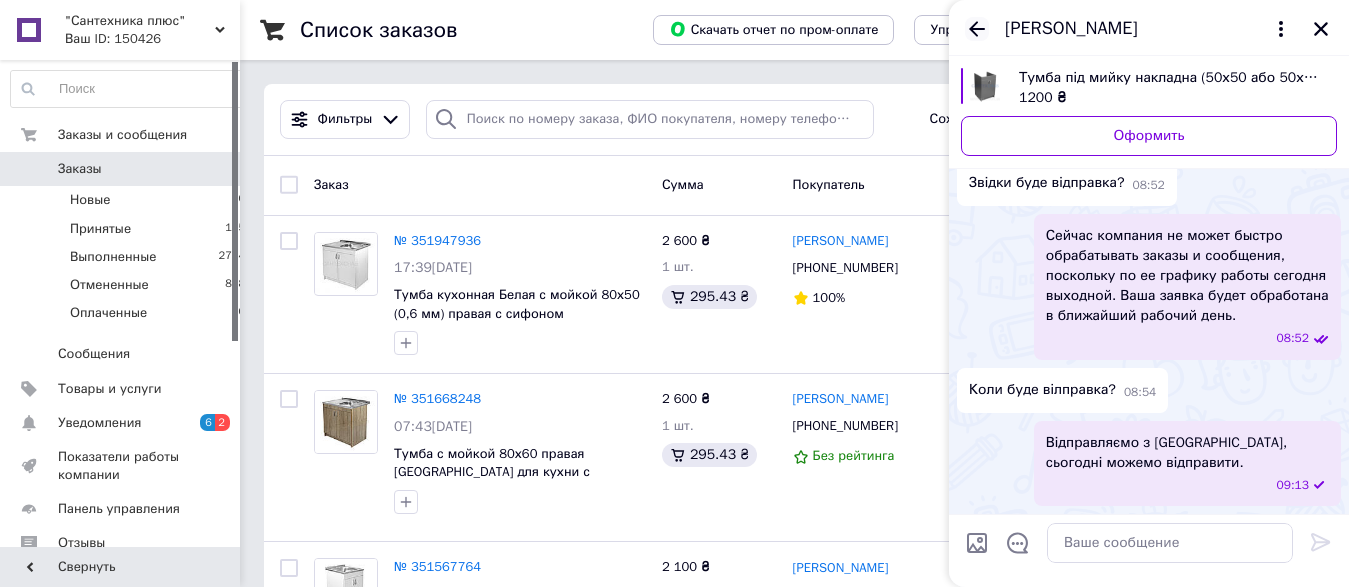 click 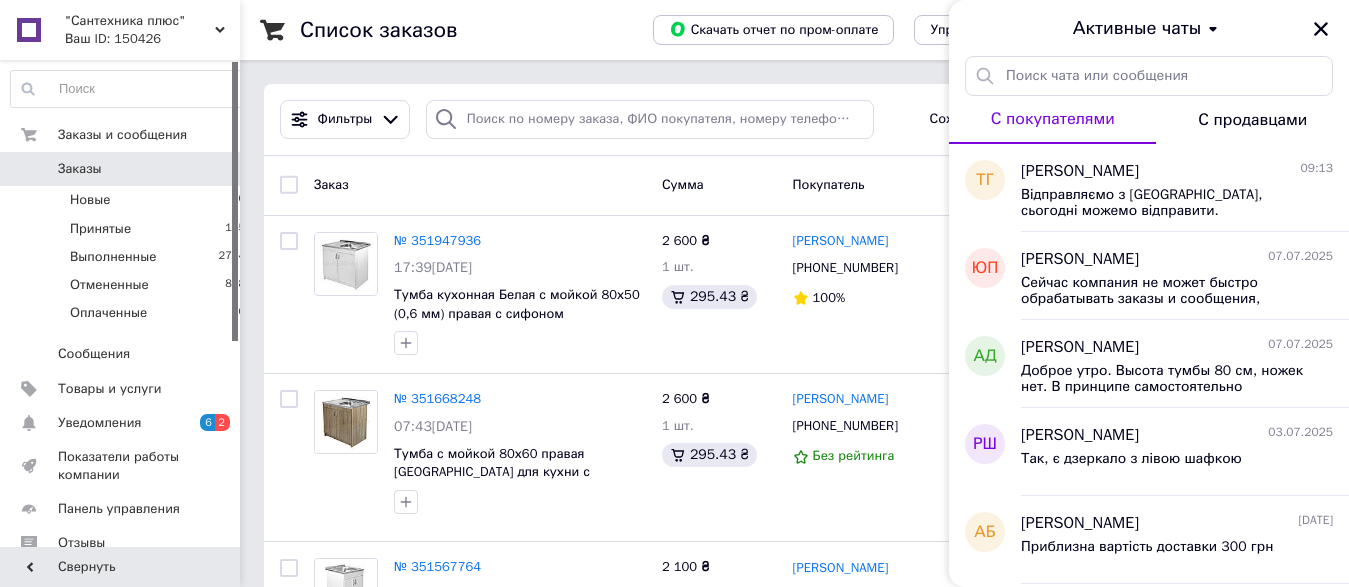 click on "С продавцами" at bounding box center (1252, 120) 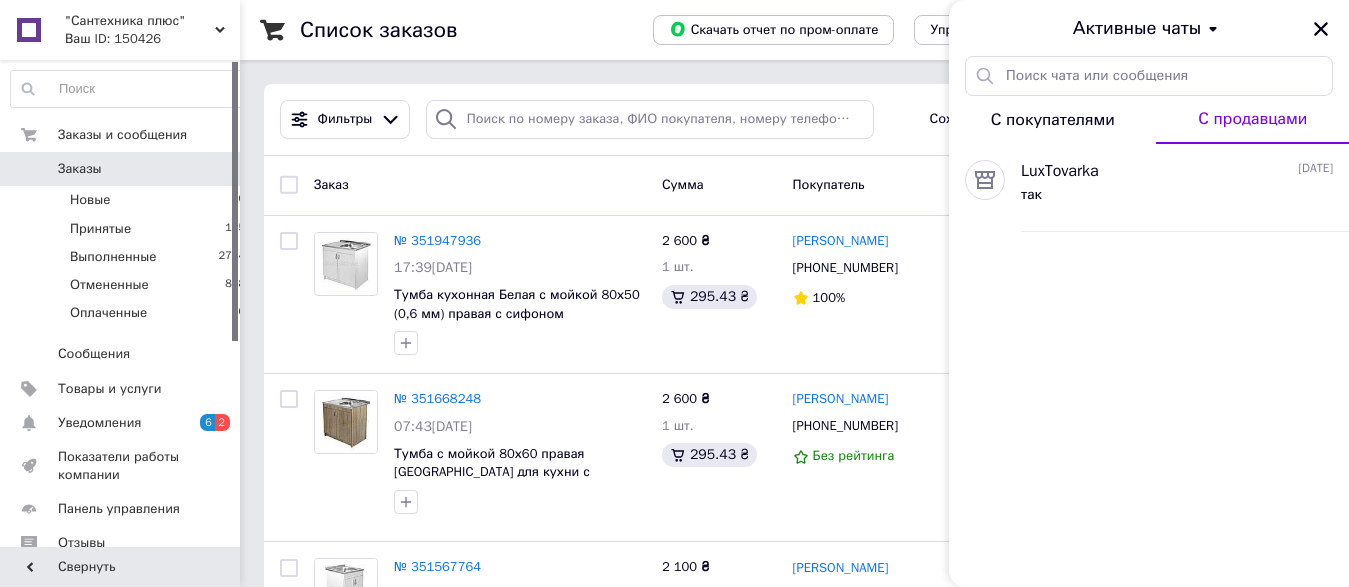 click on "С покупателями" at bounding box center (1053, 120) 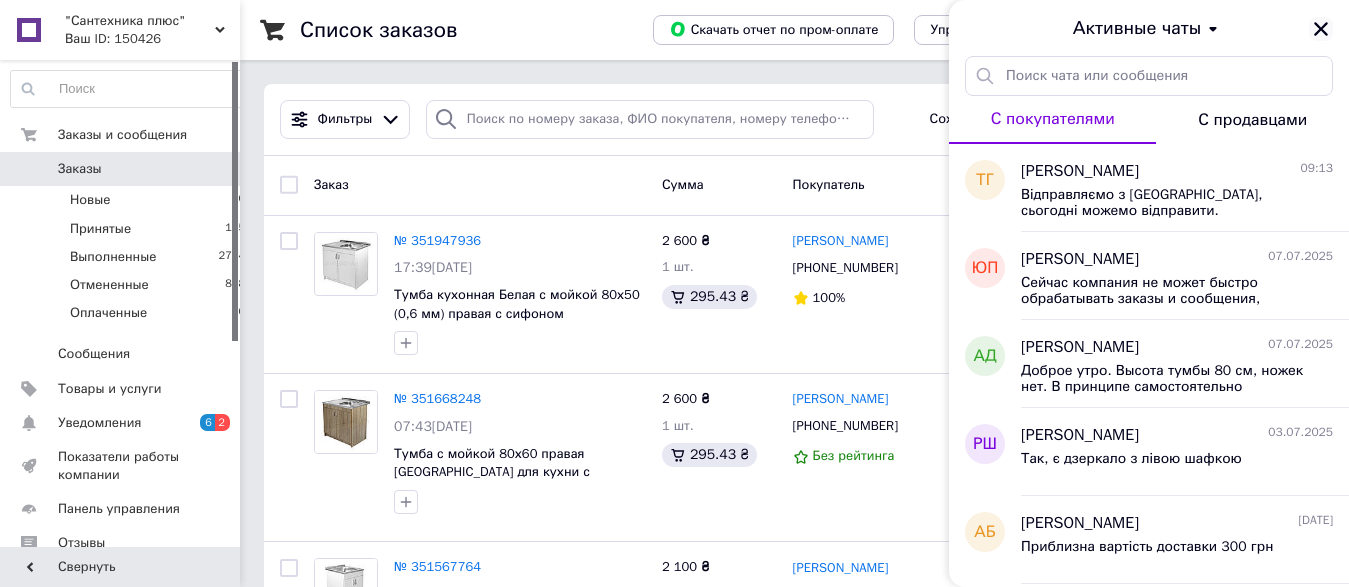 click 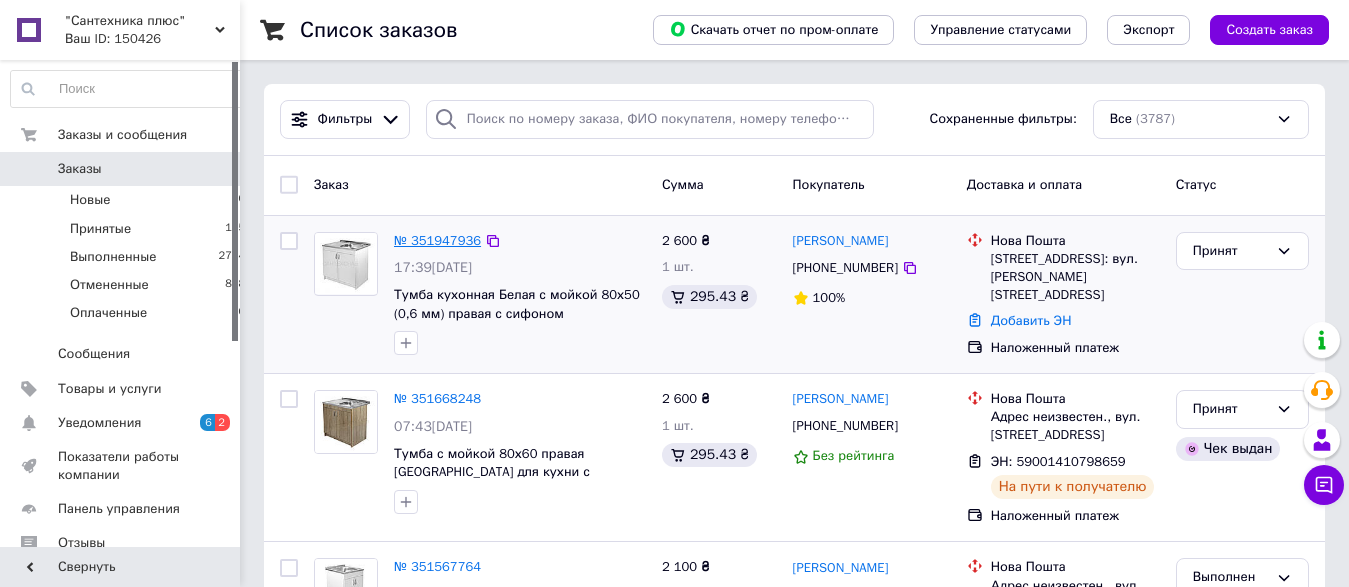 click on "№ 351947936" at bounding box center [437, 240] 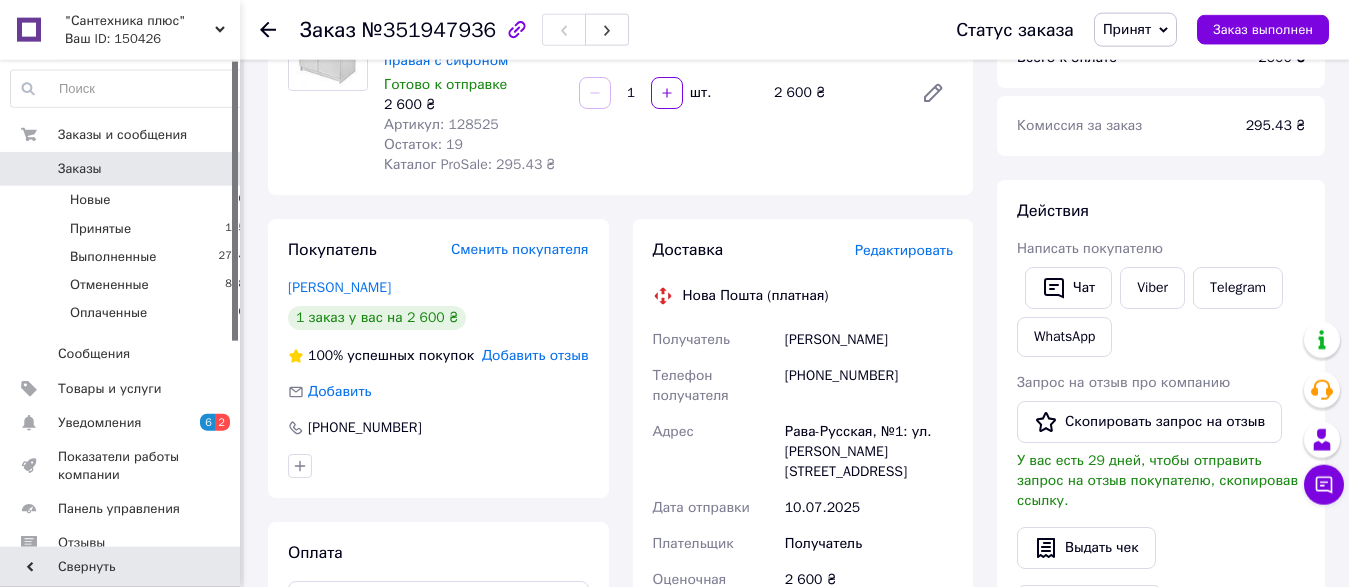 scroll, scrollTop: 306, scrollLeft: 0, axis: vertical 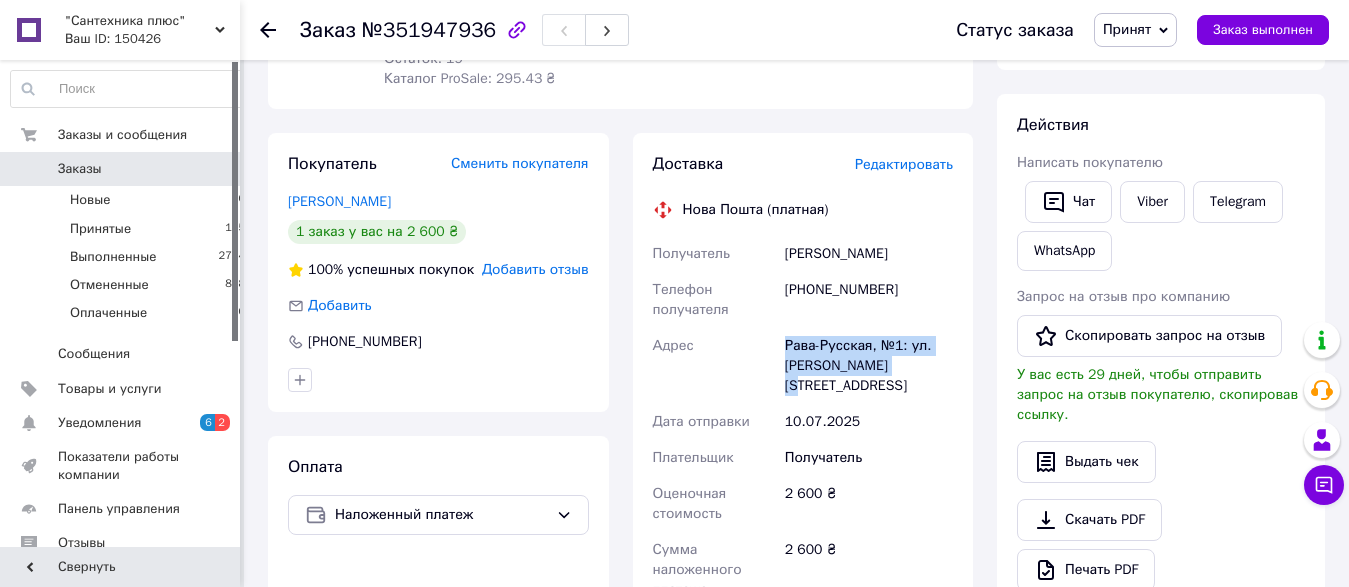 drag, startPoint x: 783, startPoint y: 350, endPoint x: 935, endPoint y: 365, distance: 152.73834 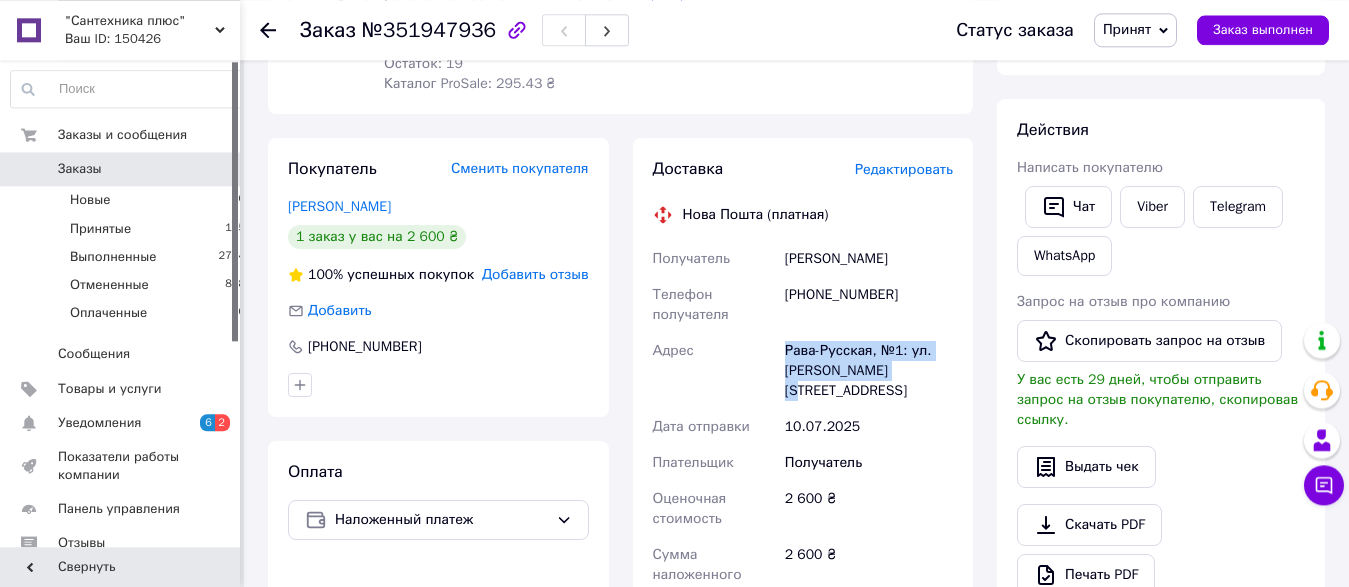 scroll, scrollTop: 306, scrollLeft: 0, axis: vertical 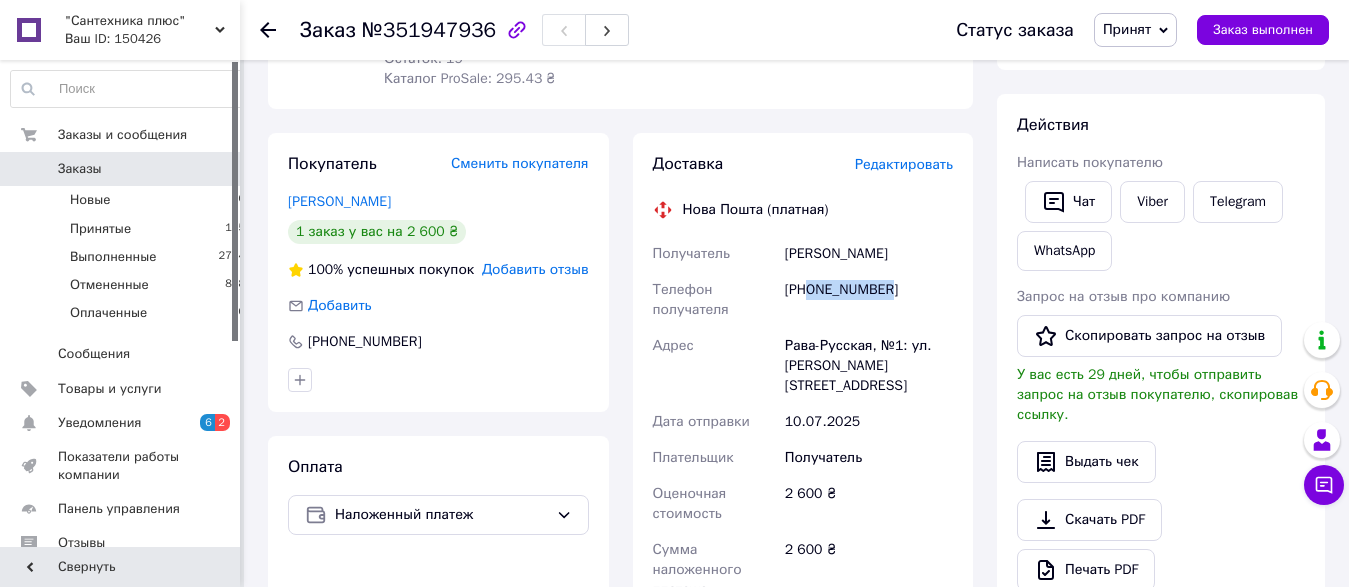 drag, startPoint x: 811, startPoint y: 290, endPoint x: 915, endPoint y: 287, distance: 104.04326 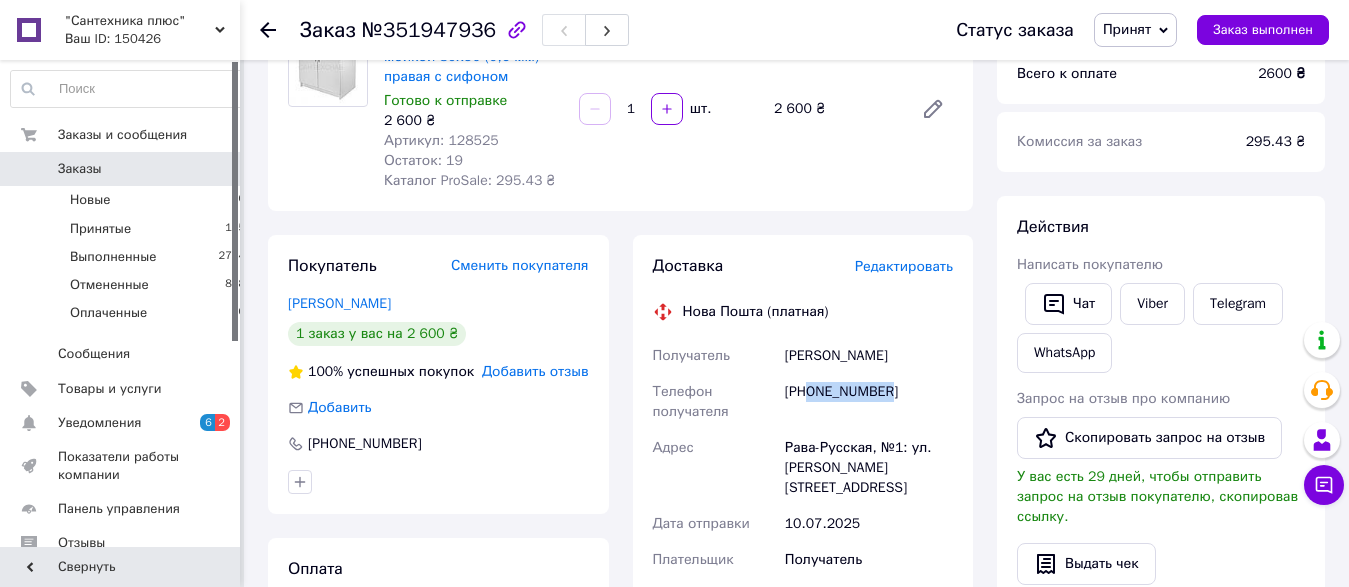 scroll, scrollTop: 102, scrollLeft: 0, axis: vertical 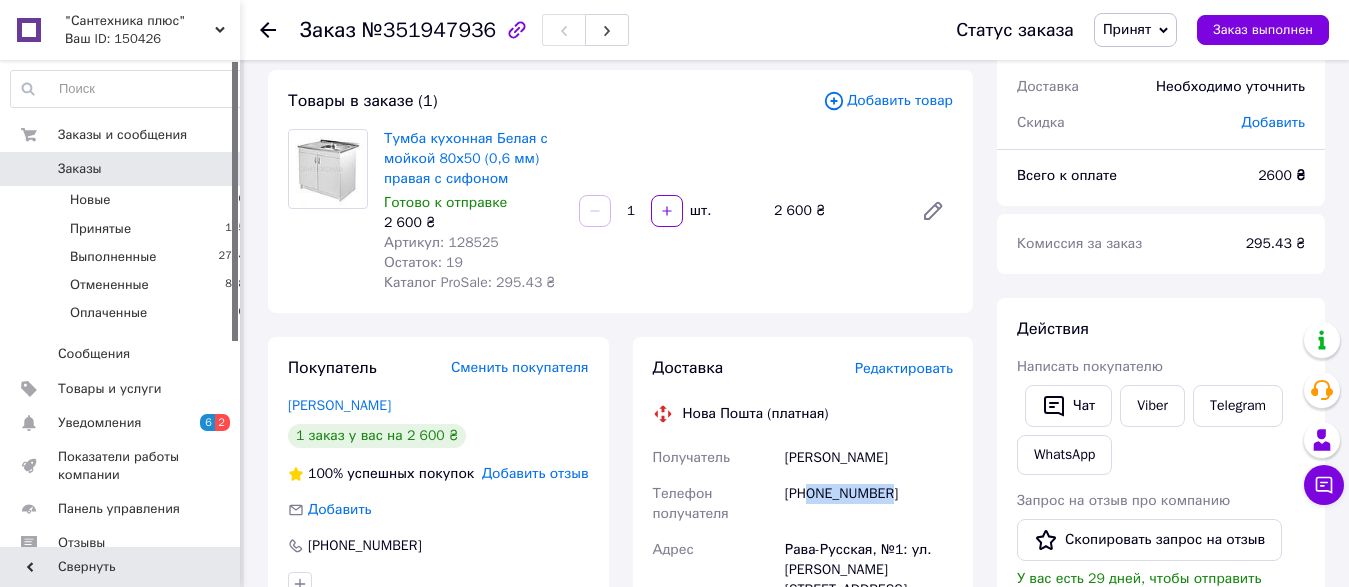 click on "Товары в заказе (1) Добавить товар Тумба кухонная Белая с мойкой 80х50 (0,6 мм) правая с сифоном Готово к отправке 2 600 ₴ Артикул: 128525 Остаток: 19 Каталог ProSale: 295.43 ₴  1   шт. 2 600 ₴" at bounding box center [620, 191] 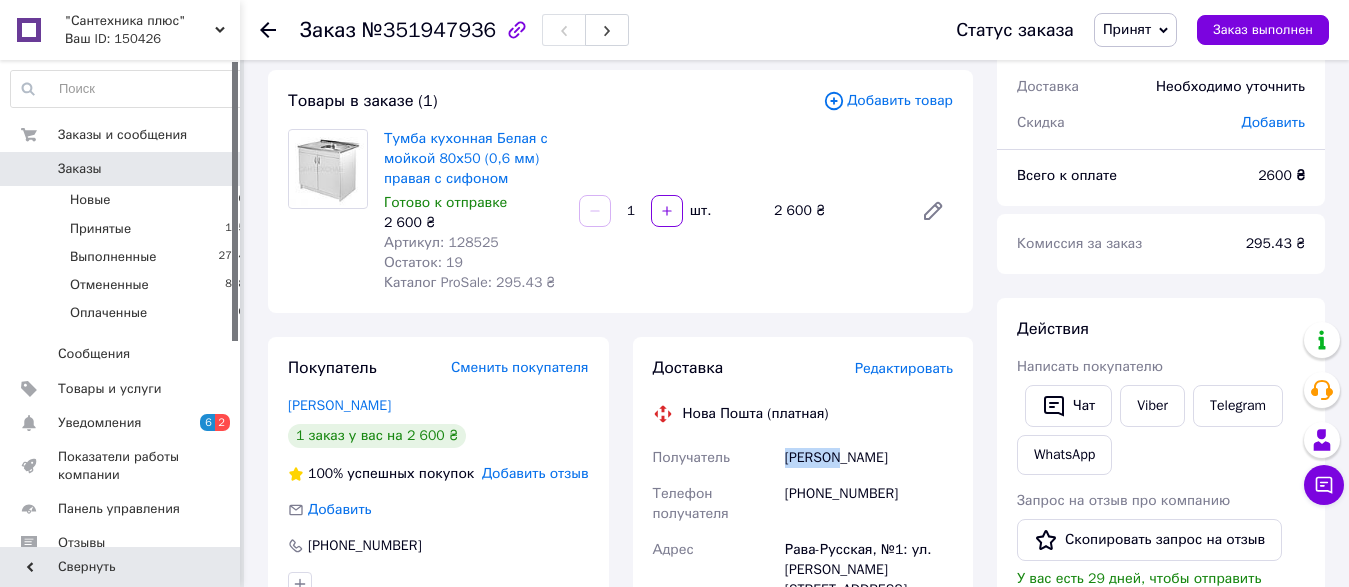 drag, startPoint x: 785, startPoint y: 456, endPoint x: 843, endPoint y: 459, distance: 58.077534 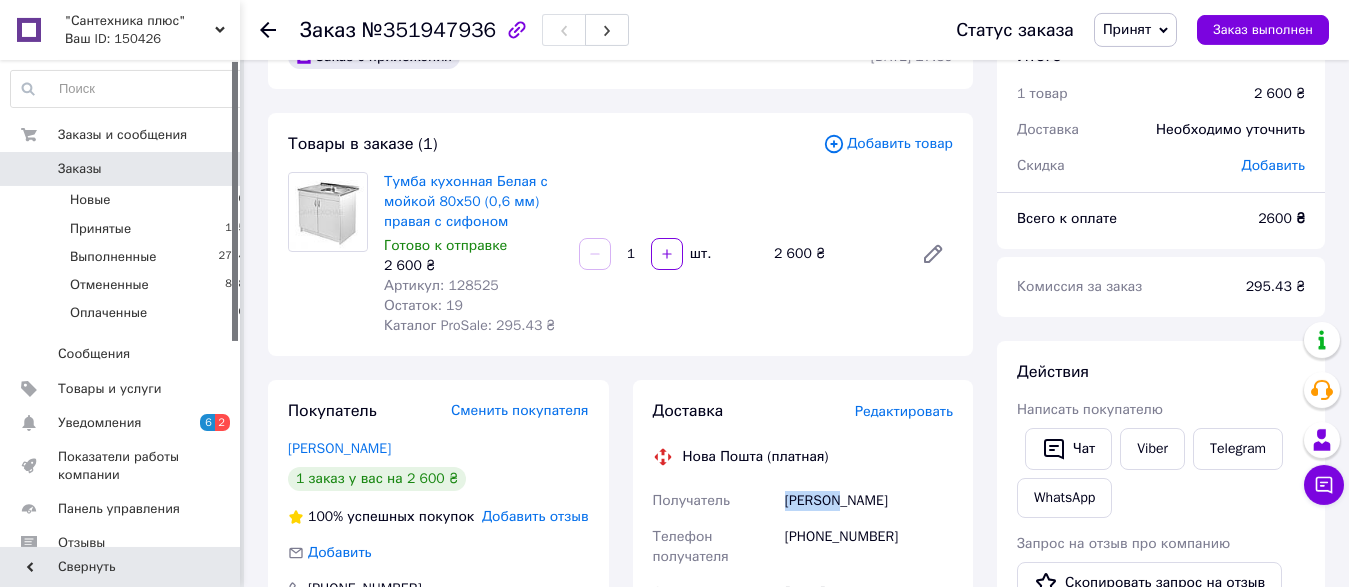 scroll, scrollTop: 0, scrollLeft: 0, axis: both 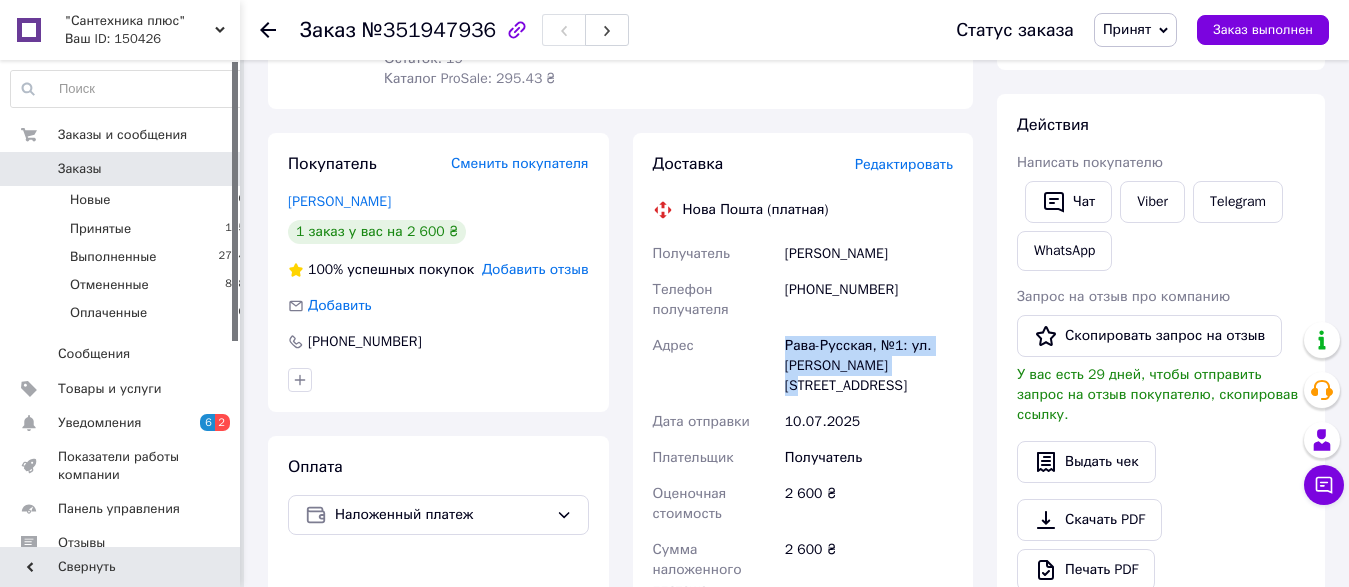 drag, startPoint x: 779, startPoint y: 346, endPoint x: 896, endPoint y: 369, distance: 119.23926 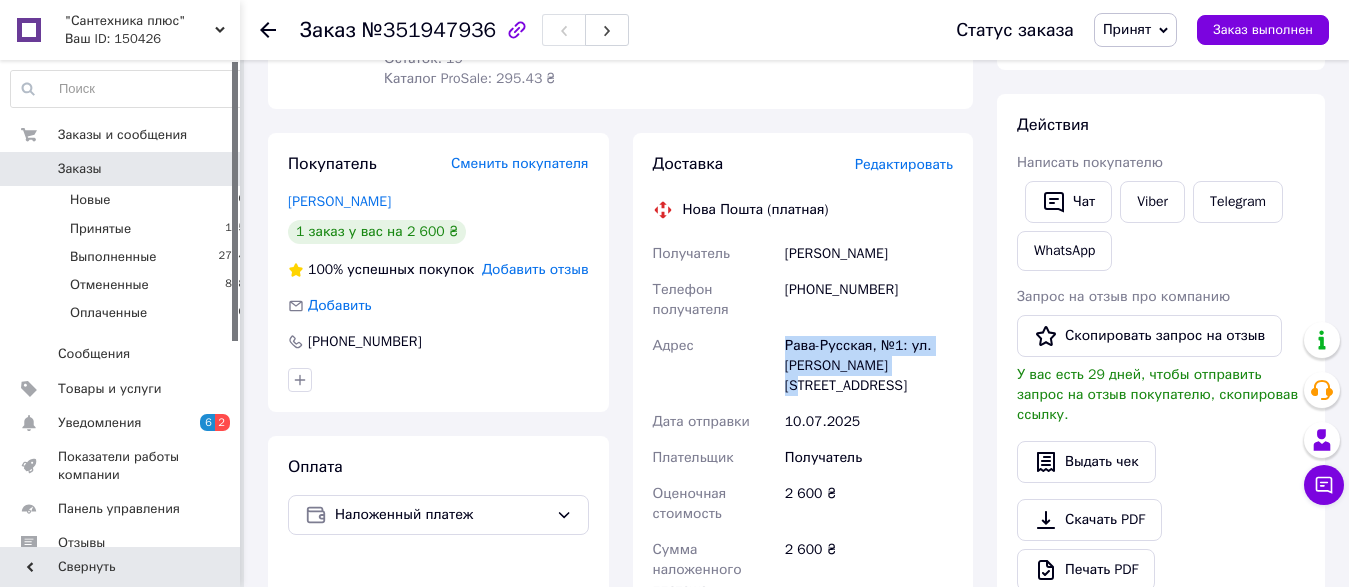 drag, startPoint x: 780, startPoint y: 254, endPoint x: 894, endPoint y: 255, distance: 114.00439 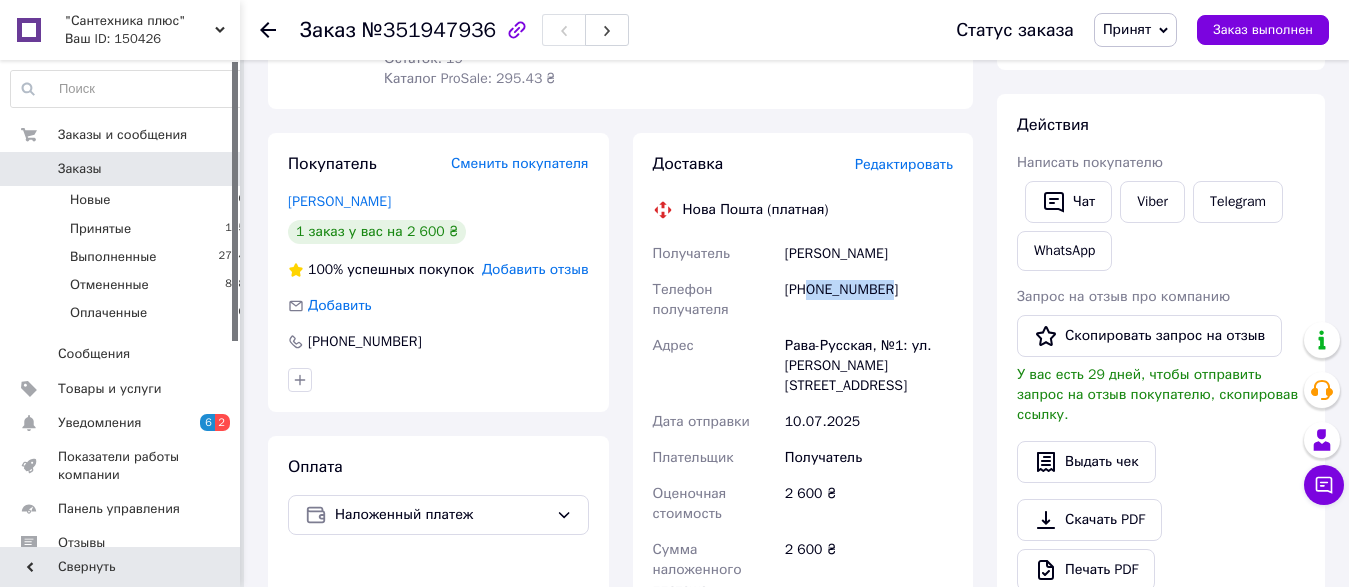 drag, startPoint x: 810, startPoint y: 288, endPoint x: 909, endPoint y: 278, distance: 99.50377 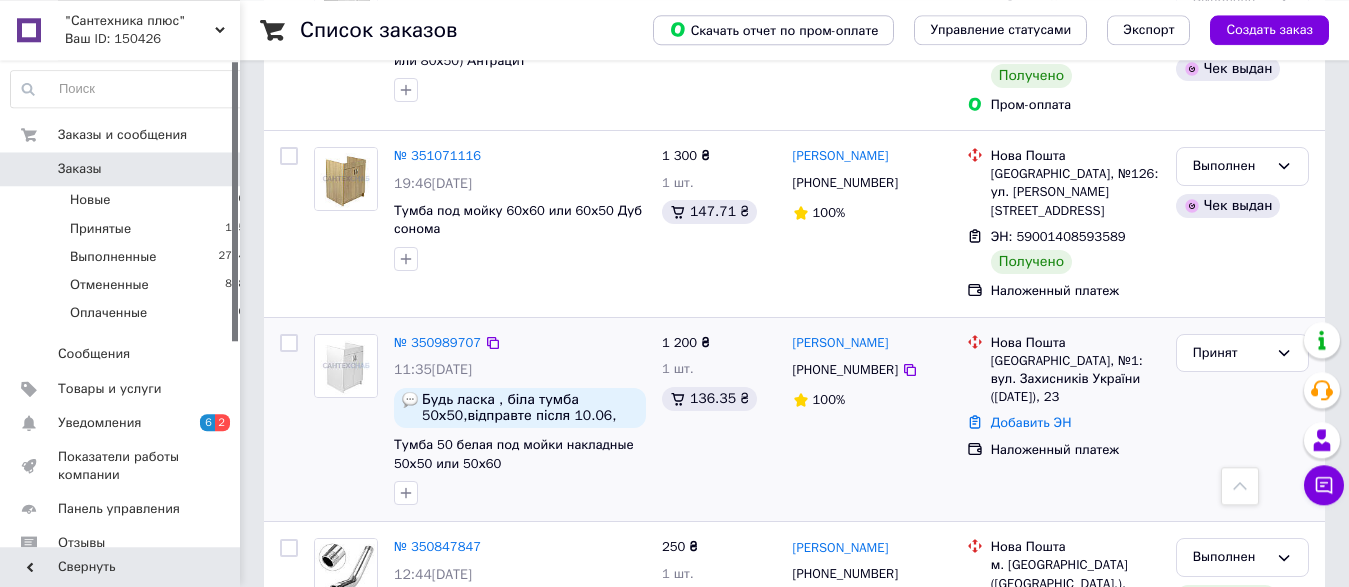 scroll, scrollTop: 1326, scrollLeft: 0, axis: vertical 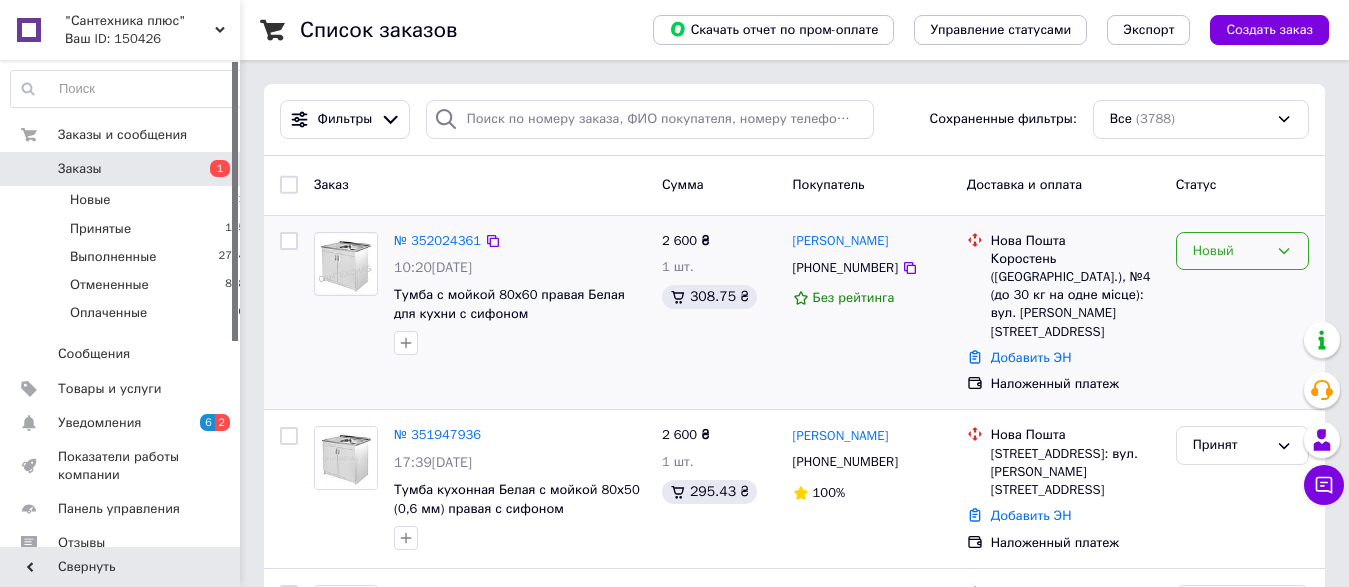 click on "Новый" at bounding box center (1242, 251) 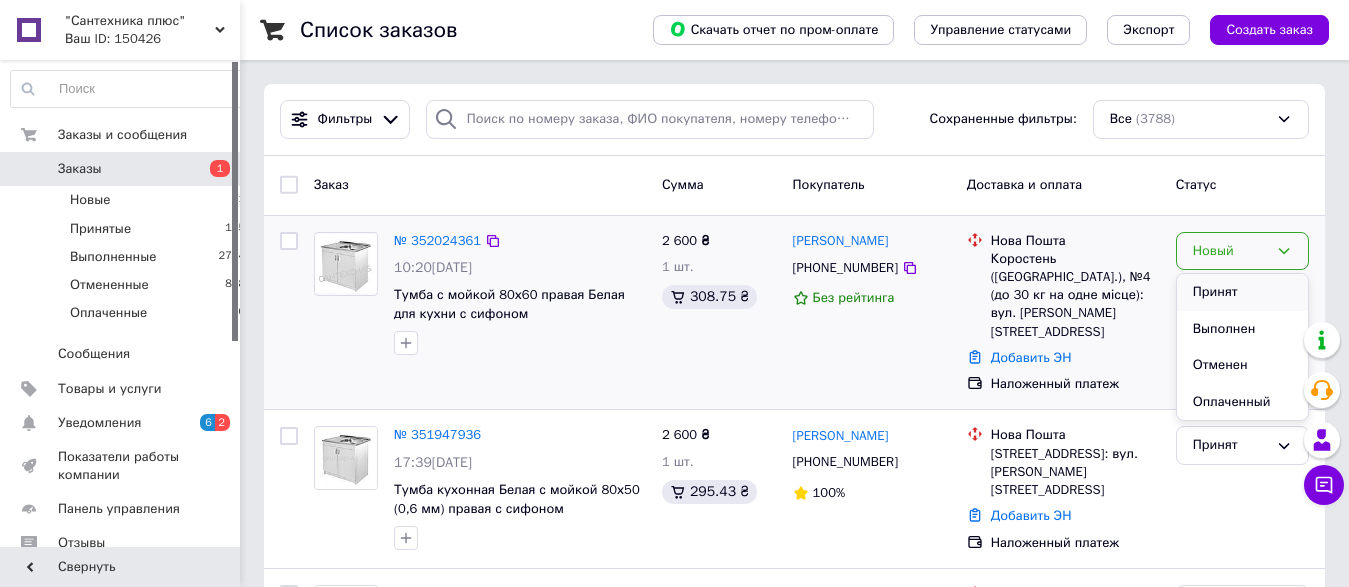 click on "Принят" at bounding box center [1242, 292] 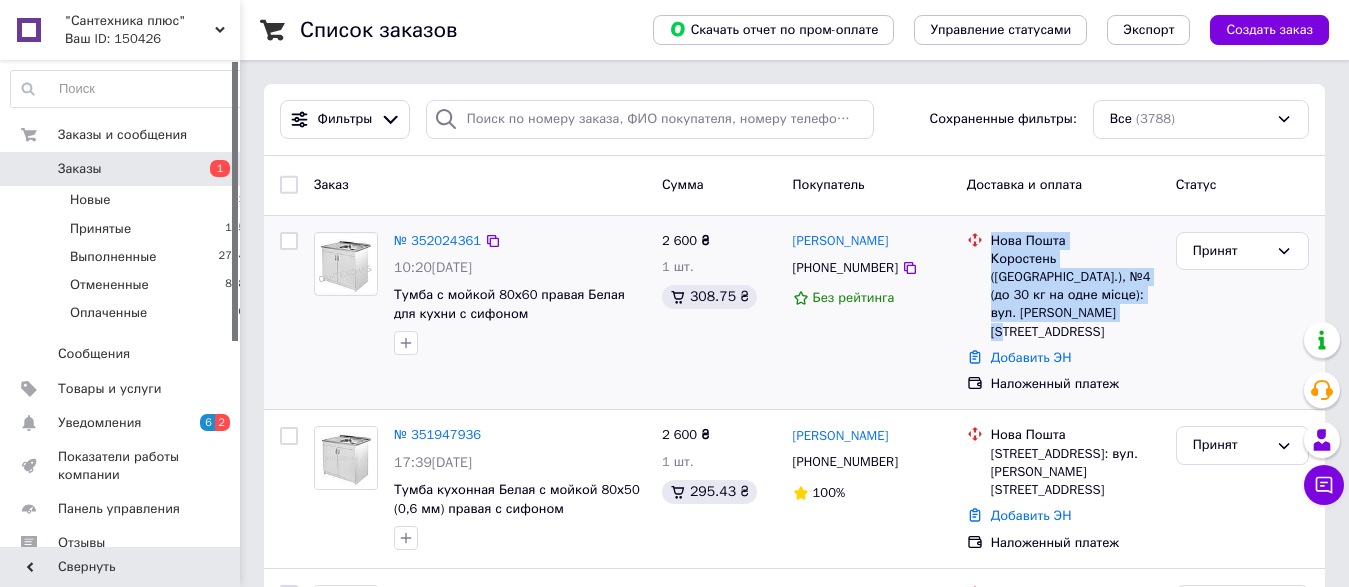 drag, startPoint x: 994, startPoint y: 239, endPoint x: 1037, endPoint y: 309, distance: 82.1523 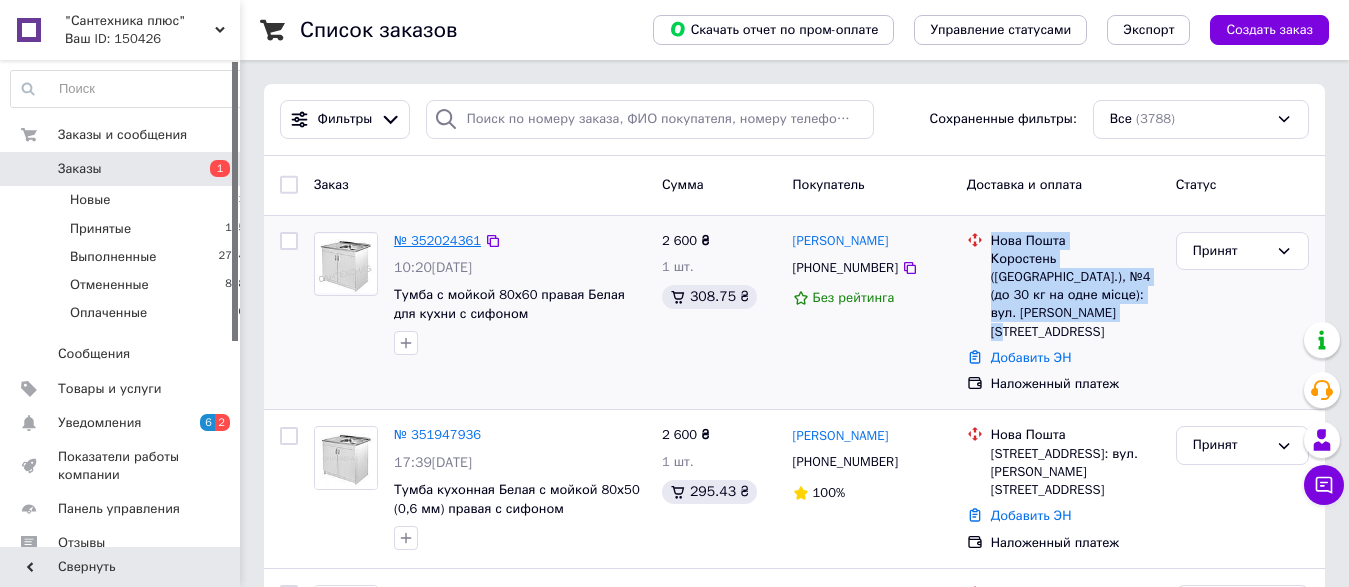 click on "№ 352024361" at bounding box center [437, 240] 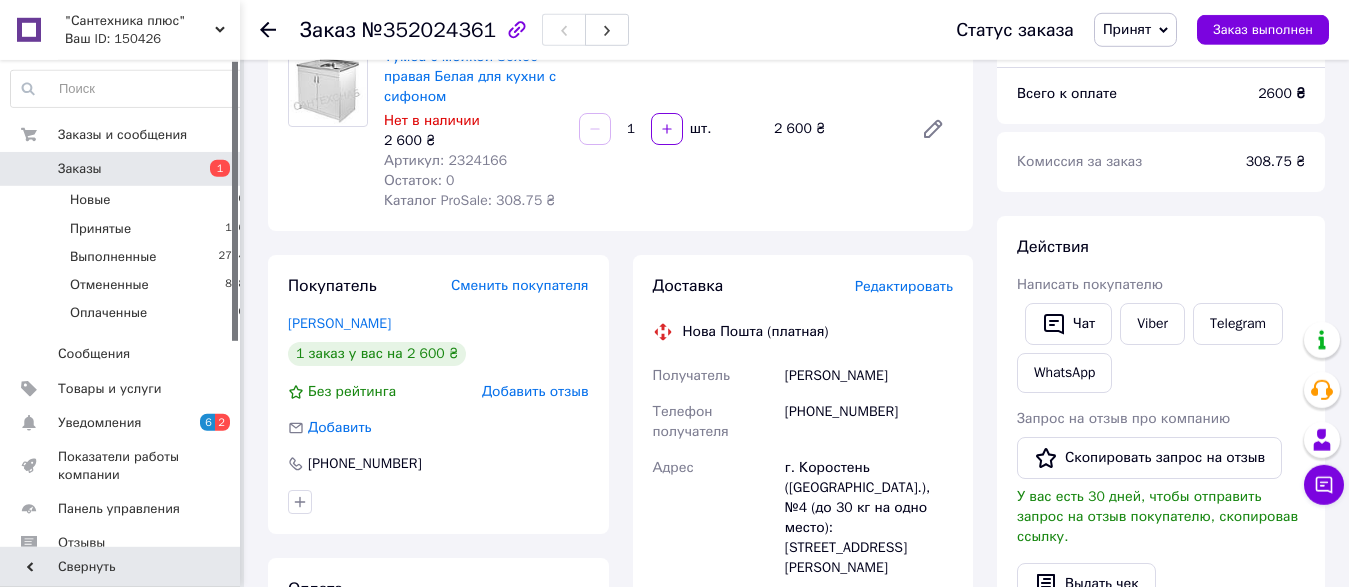 scroll, scrollTop: 204, scrollLeft: 0, axis: vertical 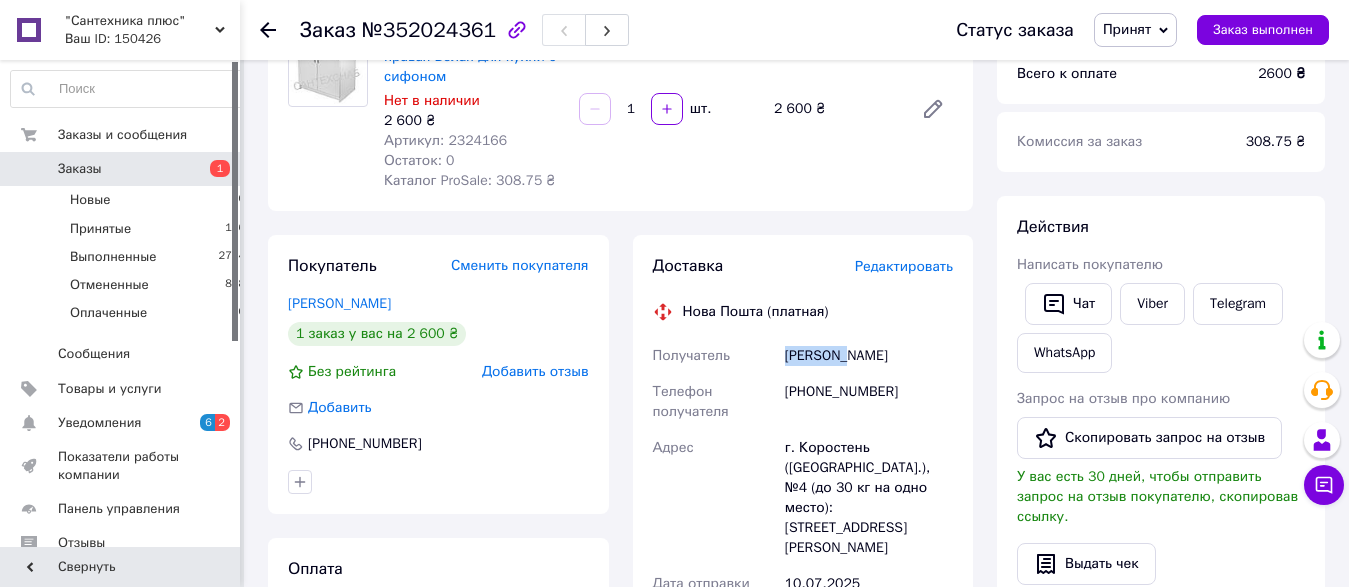 drag, startPoint x: 782, startPoint y: 354, endPoint x: 842, endPoint y: 365, distance: 61 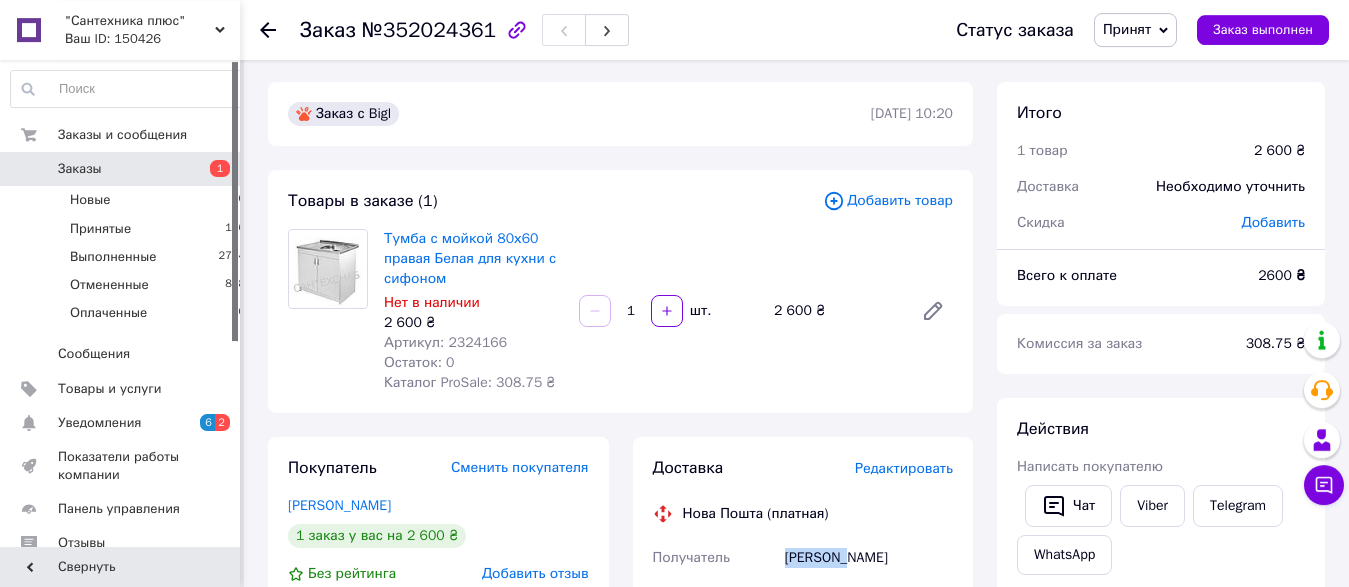scroll, scrollTop: 0, scrollLeft: 0, axis: both 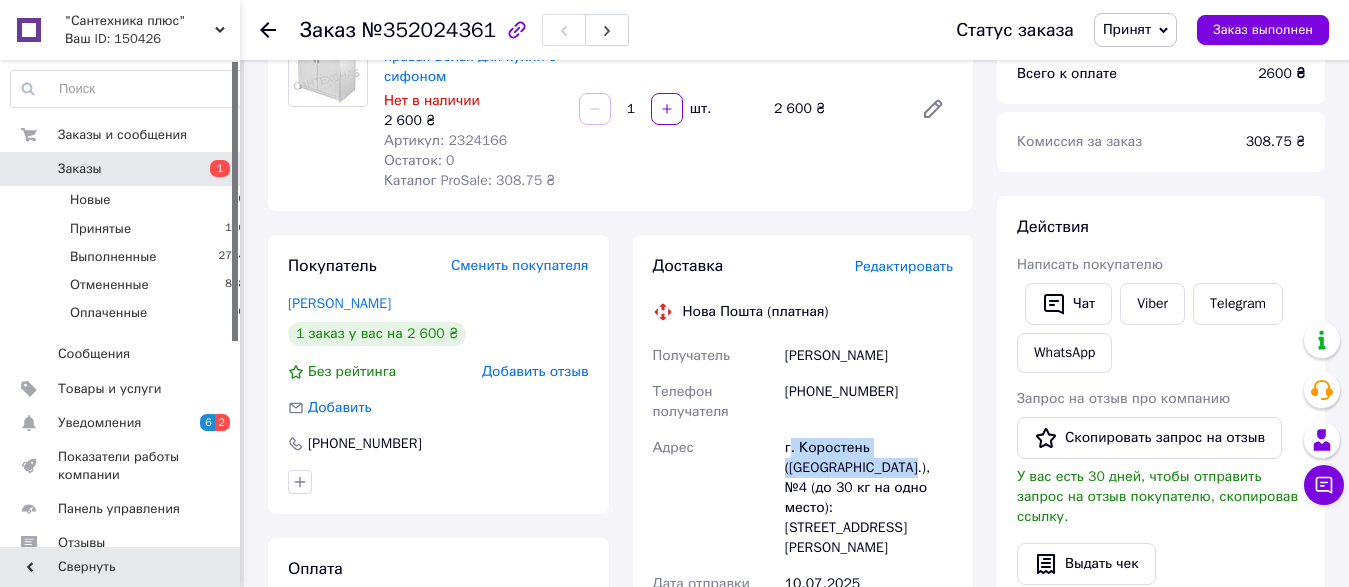drag, startPoint x: 788, startPoint y: 453, endPoint x: 912, endPoint y: 465, distance: 124.57929 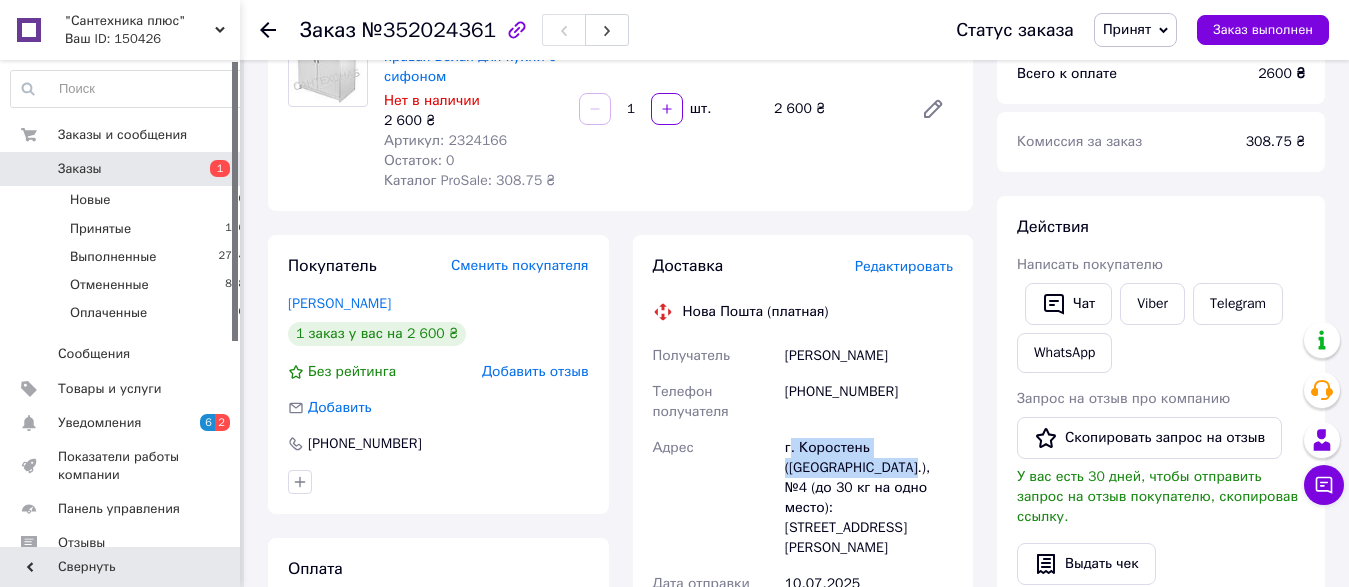 copy on ". Коростень (Житомирская обл.)" 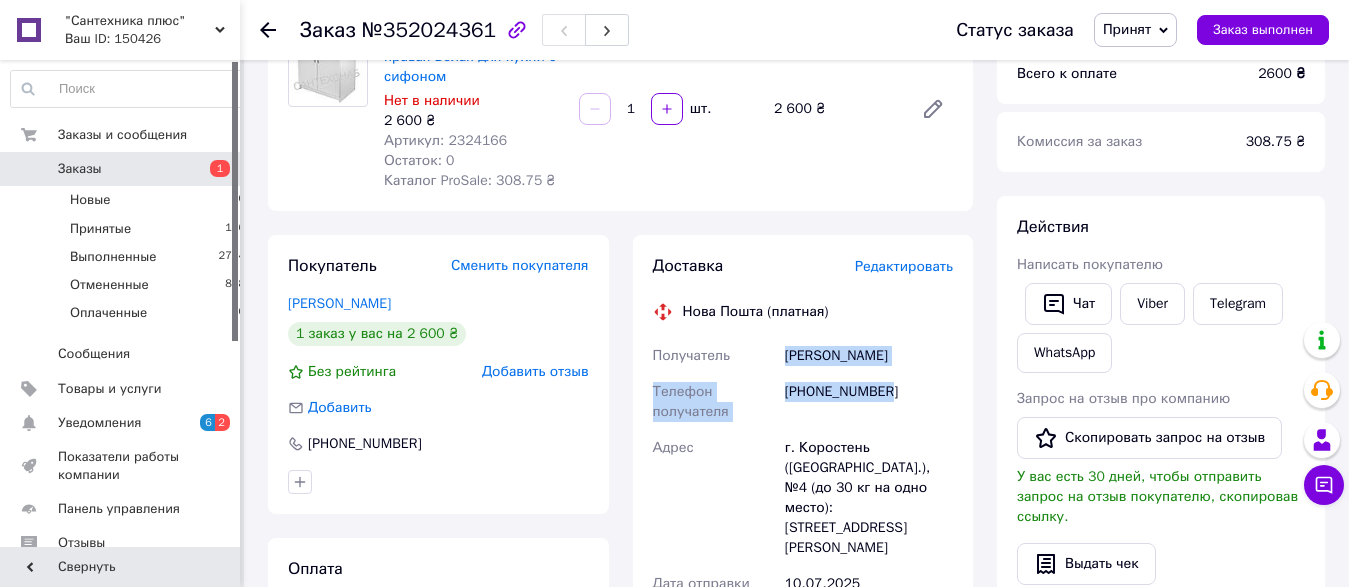 drag, startPoint x: 808, startPoint y: 356, endPoint x: 886, endPoint y: 390, distance: 85.08819 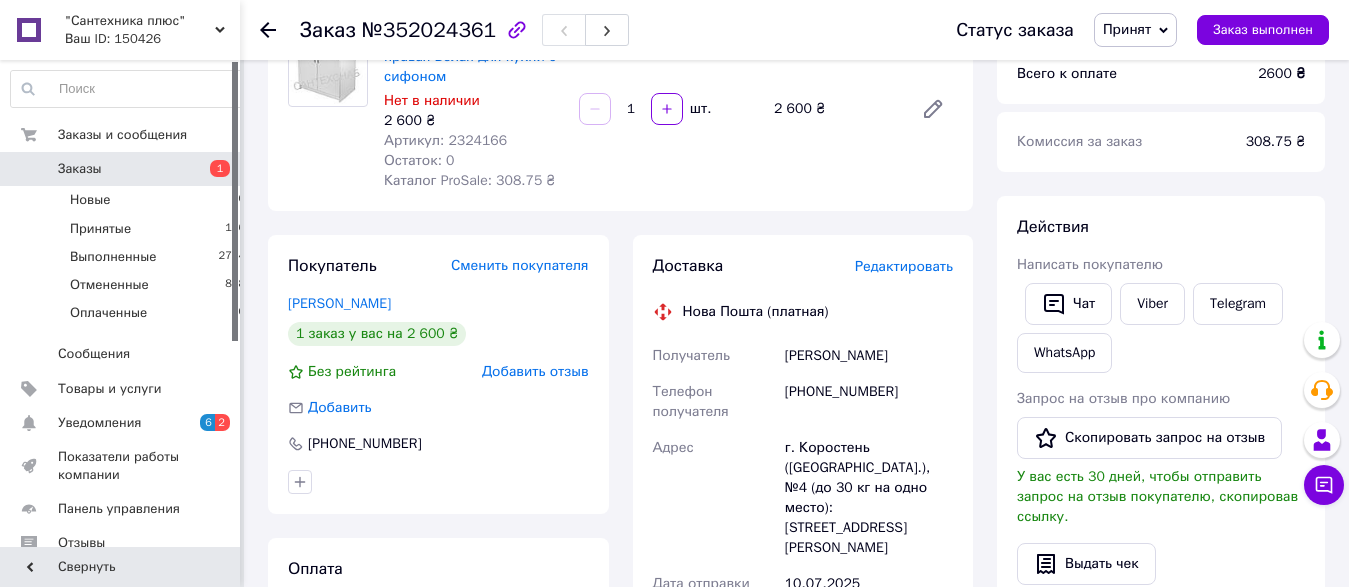 click at bounding box center [438, 482] 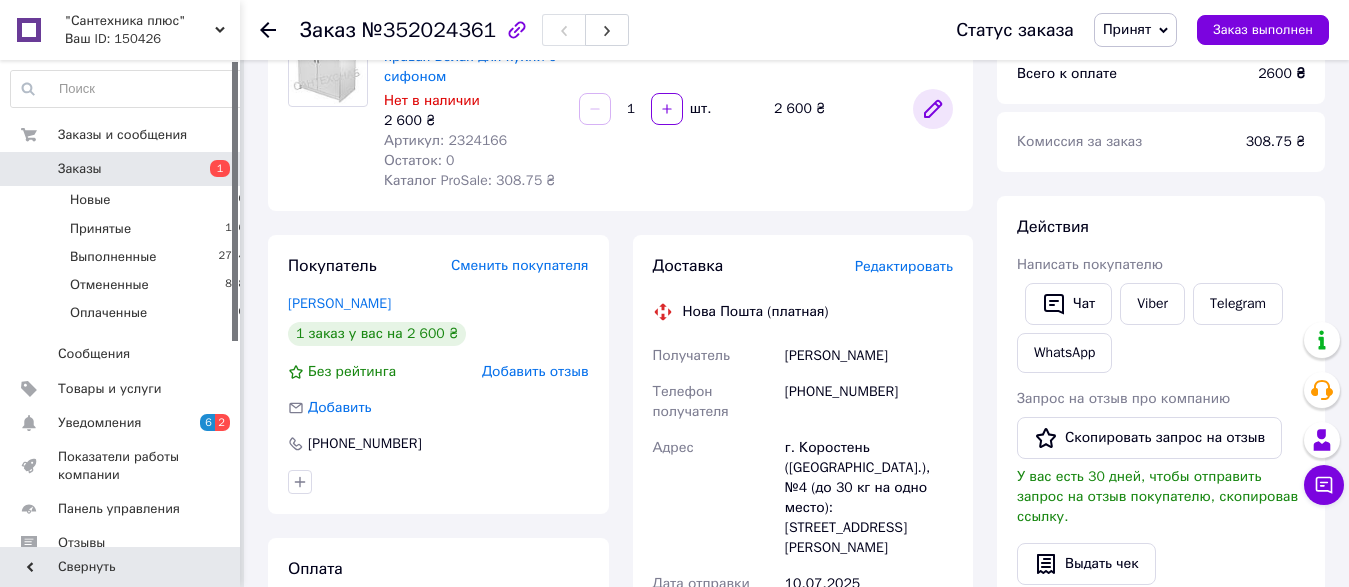 click 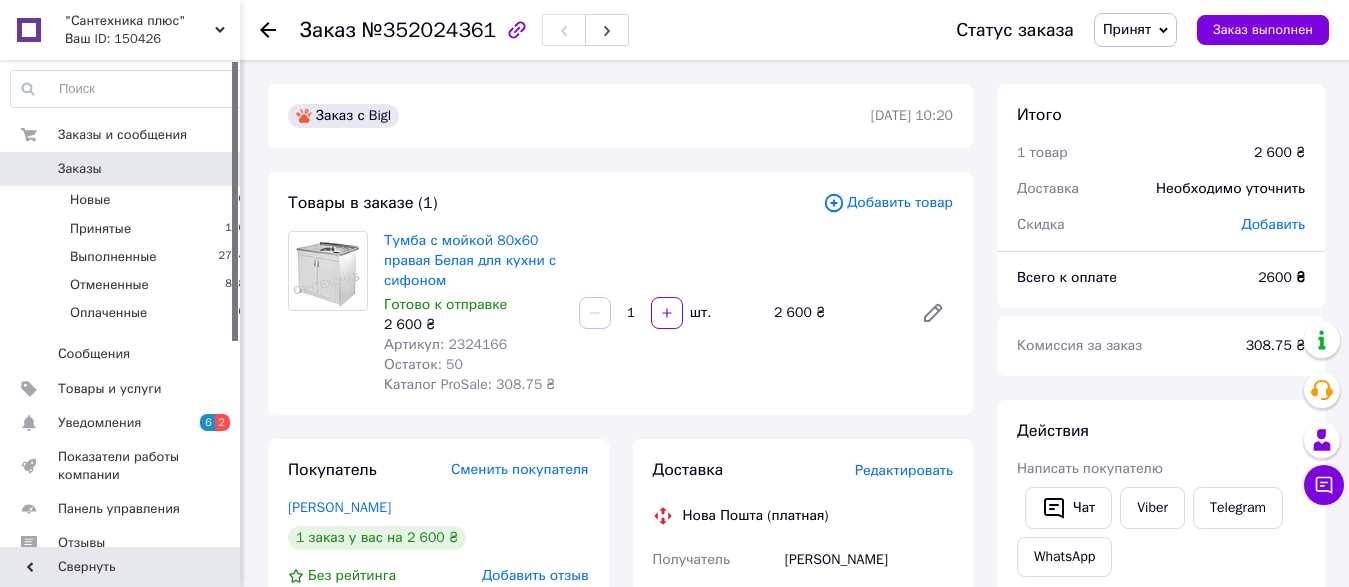scroll, scrollTop: 0, scrollLeft: 0, axis: both 